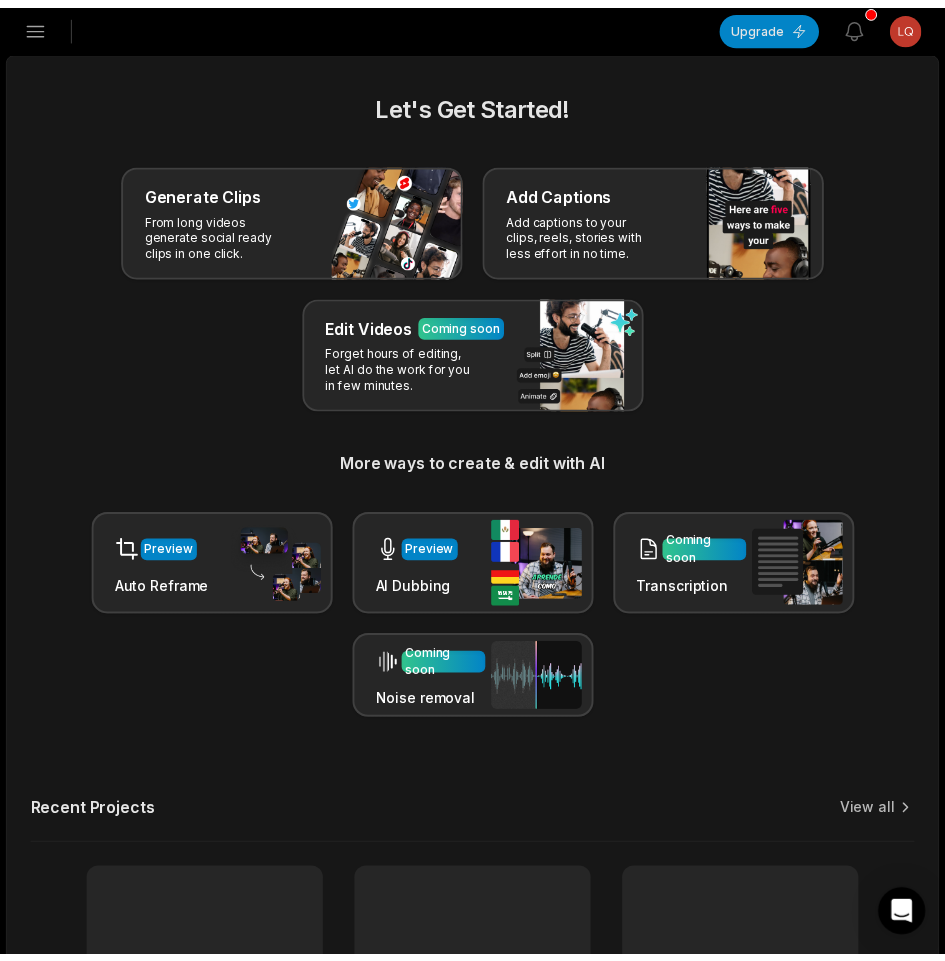 scroll, scrollTop: 0, scrollLeft: 0, axis: both 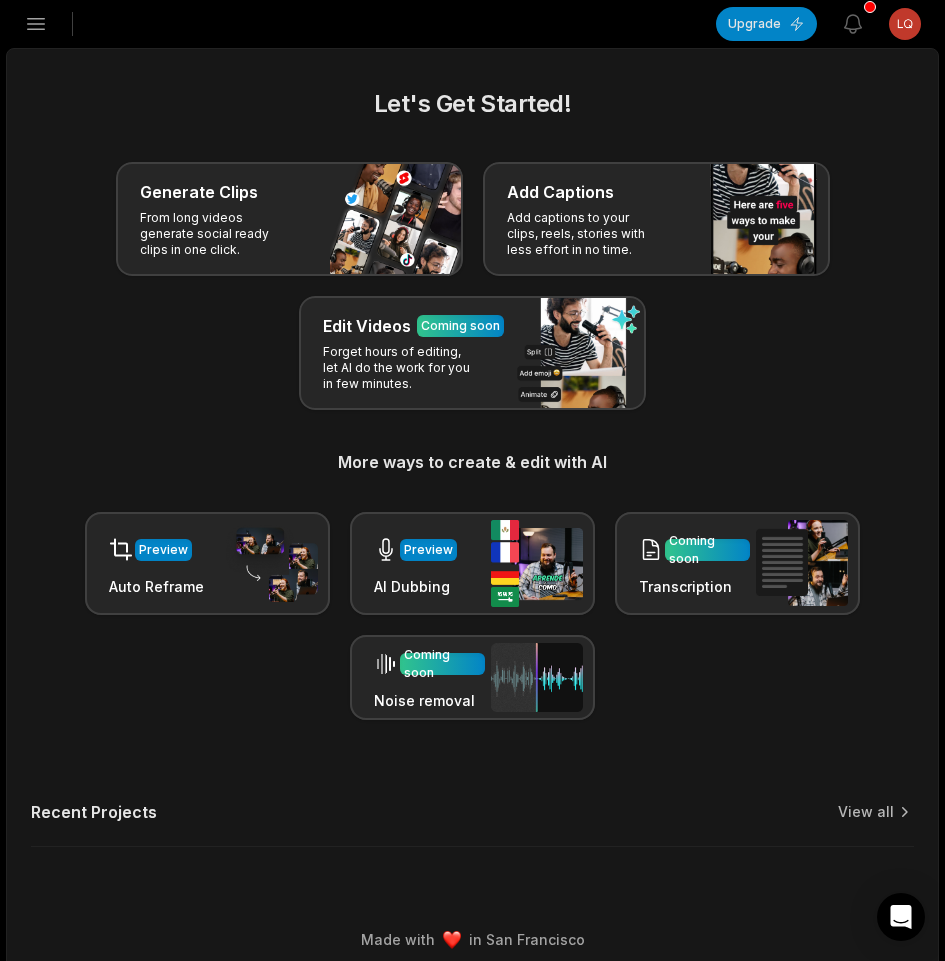 click 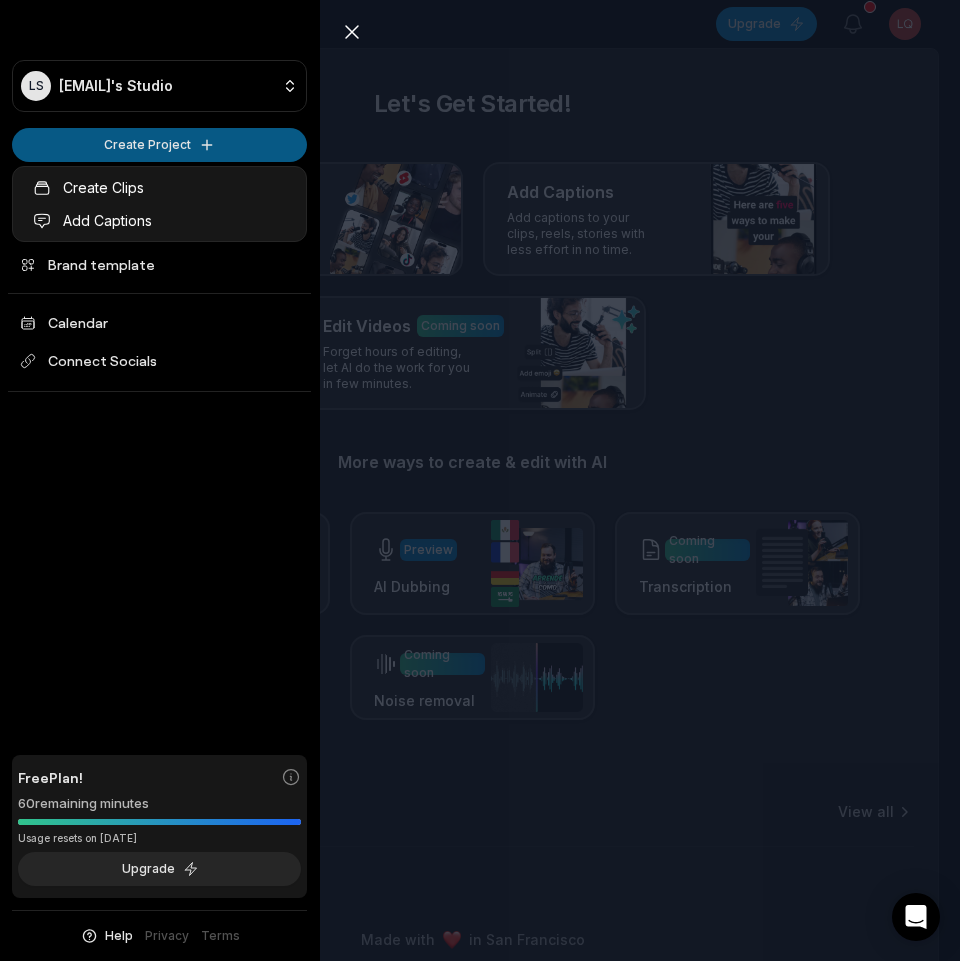 click on "LS Lqwbg@telegmail.com's Studio Create Project Home Projects Brand template Calendar Connect Socials Free  Plan! 60  remaining minutes *Usage resets on September 2, 2025 Upgrade Help Privacy Terms Open sidebar Upgrade View notifications Open user menu   Let's Get Started! Generate Clips From long videos generate social ready clips in one click. Add Captions Add captions to your clips, reels, stories with less effort in no time. Edit Videos Coming soon Forget hours of editing, let AI do the work for you in few minutes. More ways to create & edit with AI Preview Auto Reframe Preview AI Dubbing Coming soon Transcription Coming soon Noise removal Recent Projects View all Made with   in San Francisco
Close sidebar LS Lqwbg@telegmail.com's Studio Create Project Home Projects Brand template Calendar Connect Socials Free  Plan! 60  remaining minutes *Usage resets on September 2, 2025 Upgrade Help Privacy Terms Create Clips Add Captions" at bounding box center (480, 480) 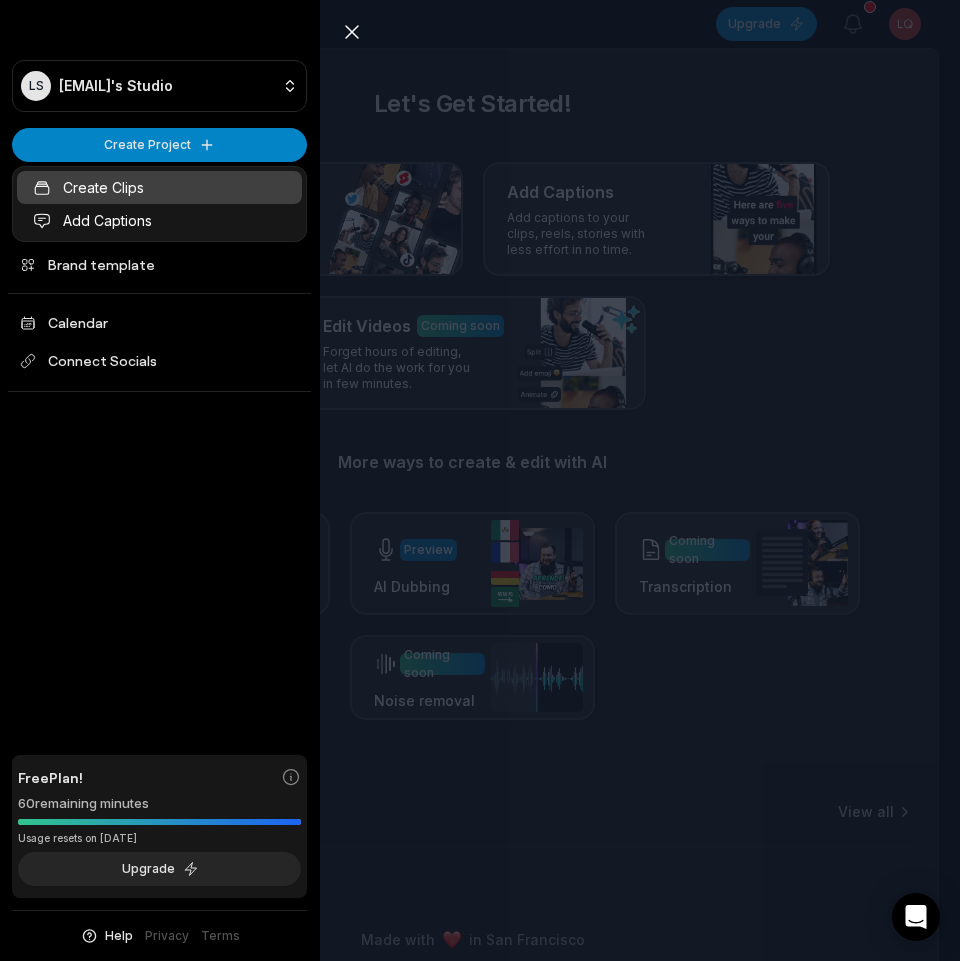 click on "Create Clips" at bounding box center (159, 187) 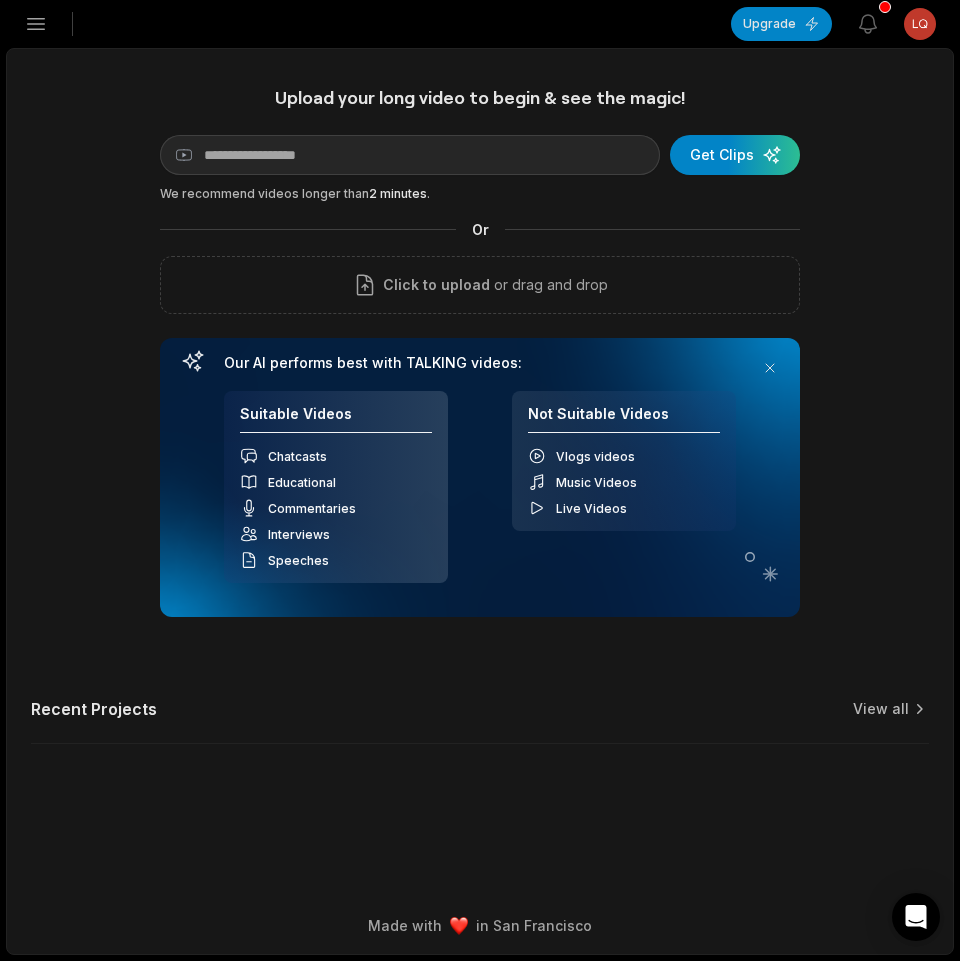 scroll, scrollTop: 0, scrollLeft: 0, axis: both 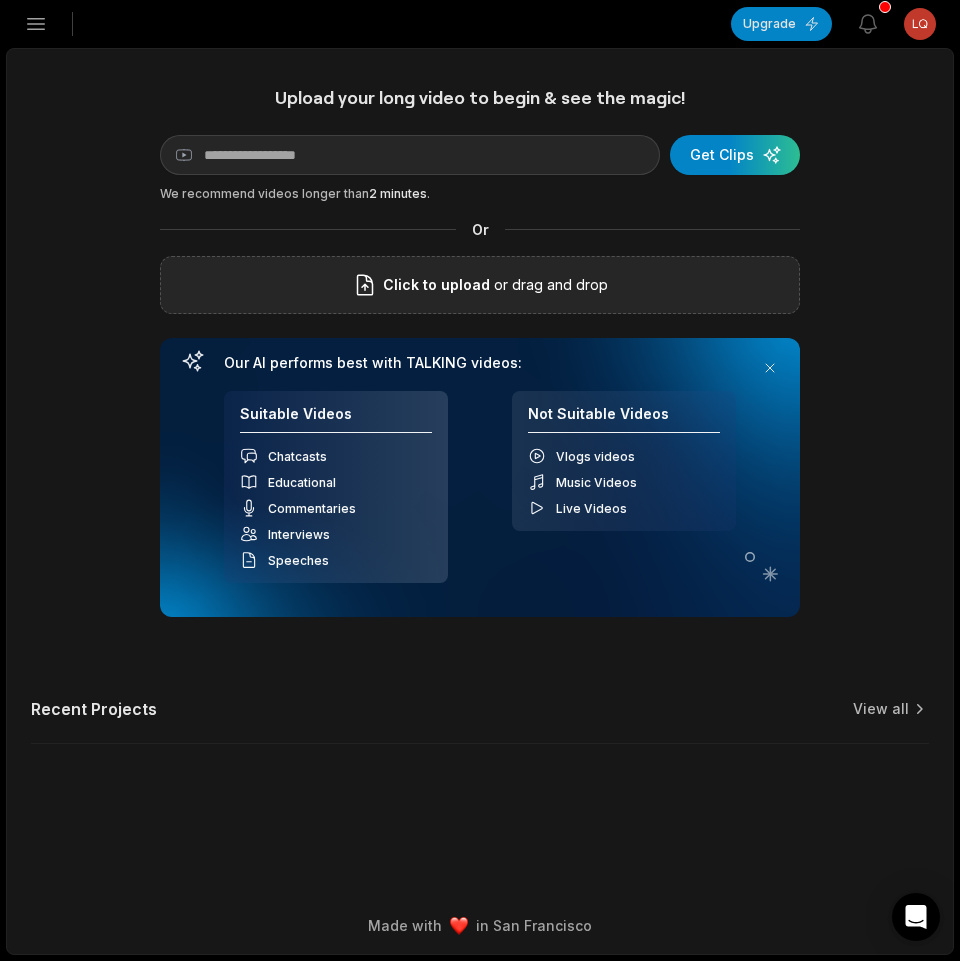 click on "Click to upload or drag and drop" at bounding box center (480, 285) 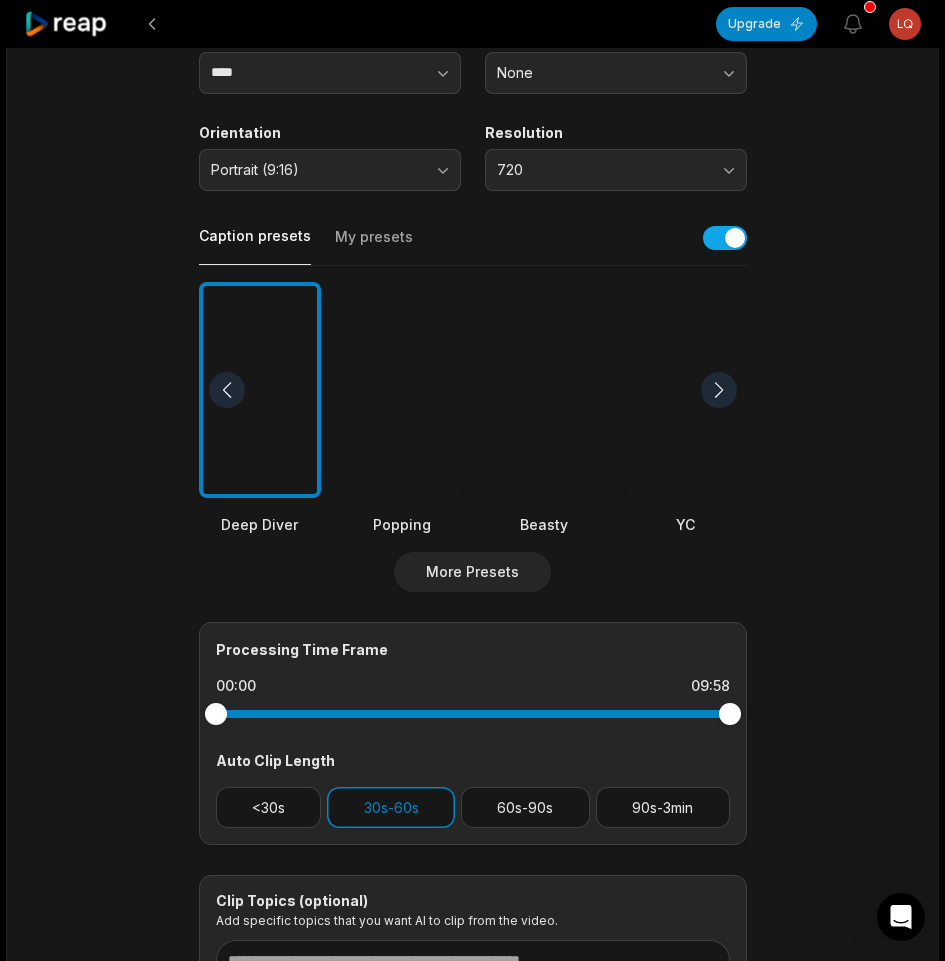 scroll, scrollTop: 400, scrollLeft: 0, axis: vertical 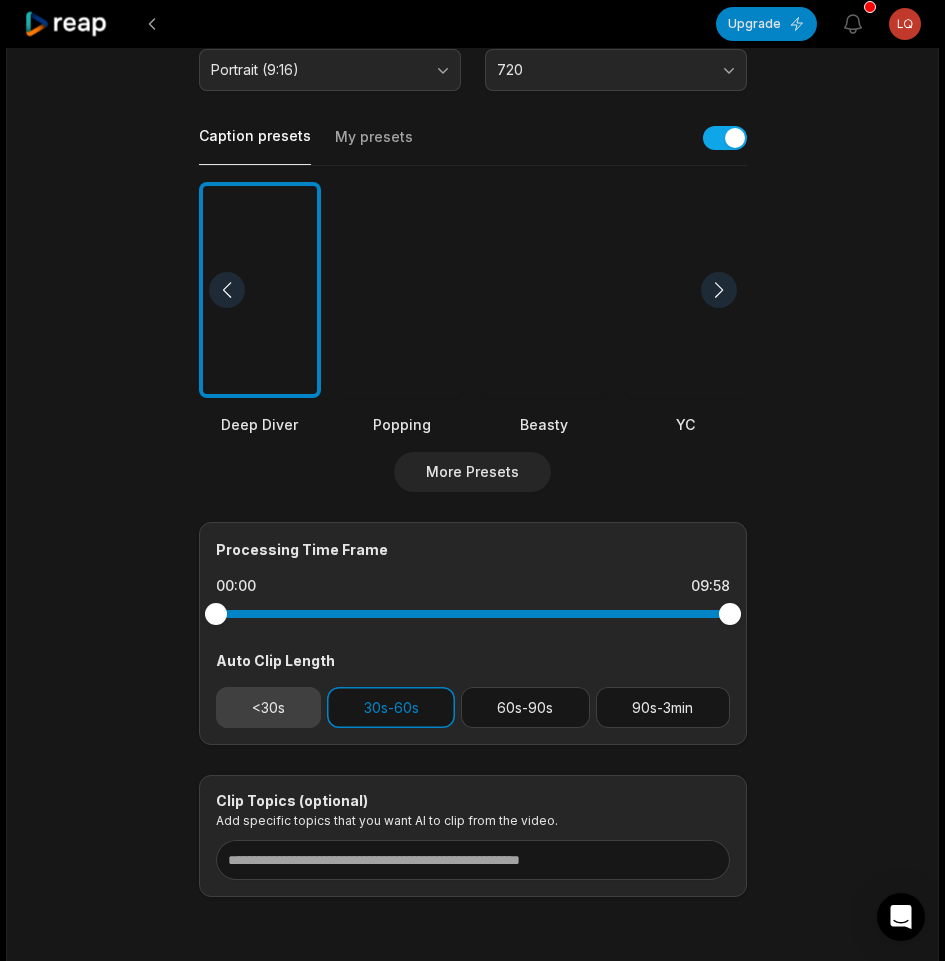 click on "<30s" at bounding box center [269, 707] 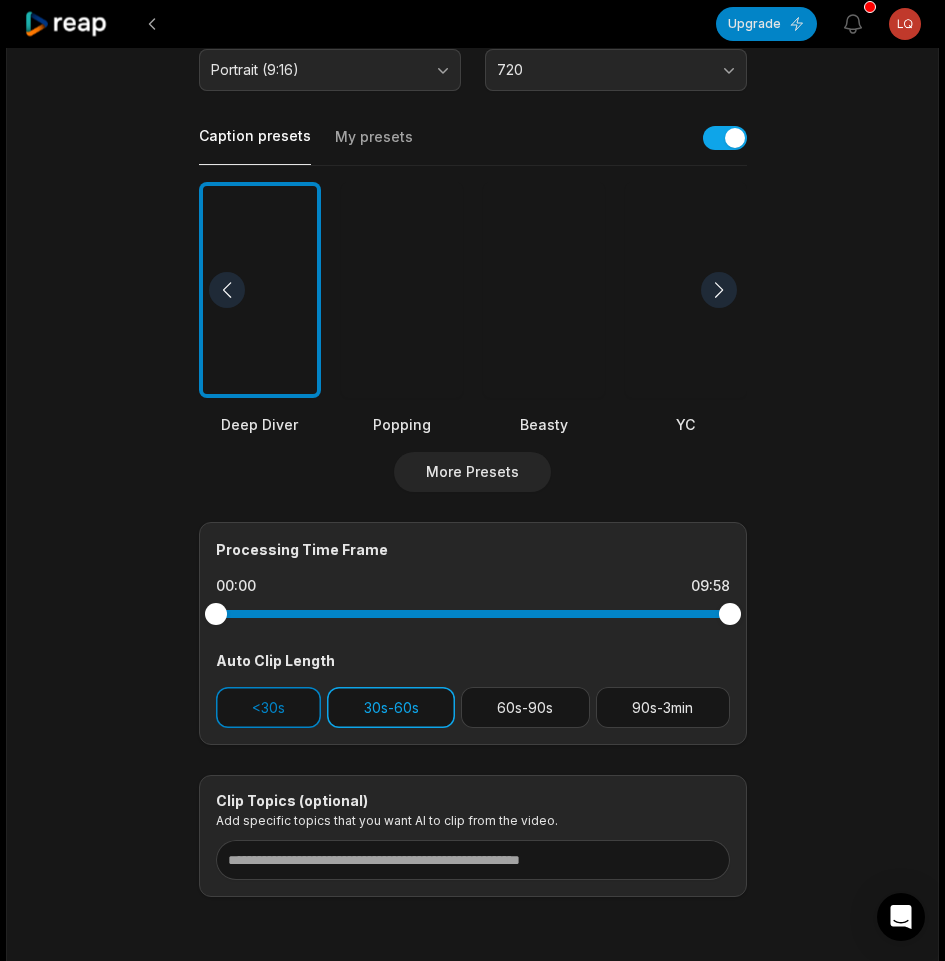 click on "30s-60s" at bounding box center [391, 707] 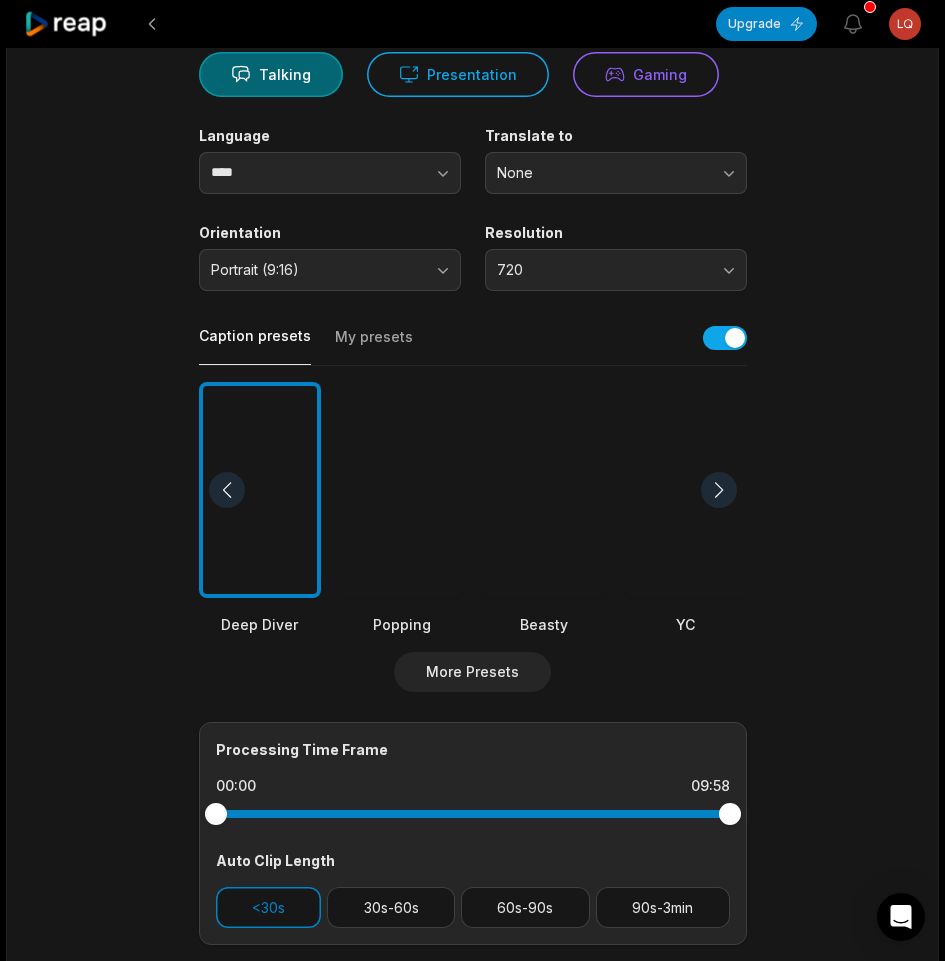 scroll, scrollTop: 100, scrollLeft: 0, axis: vertical 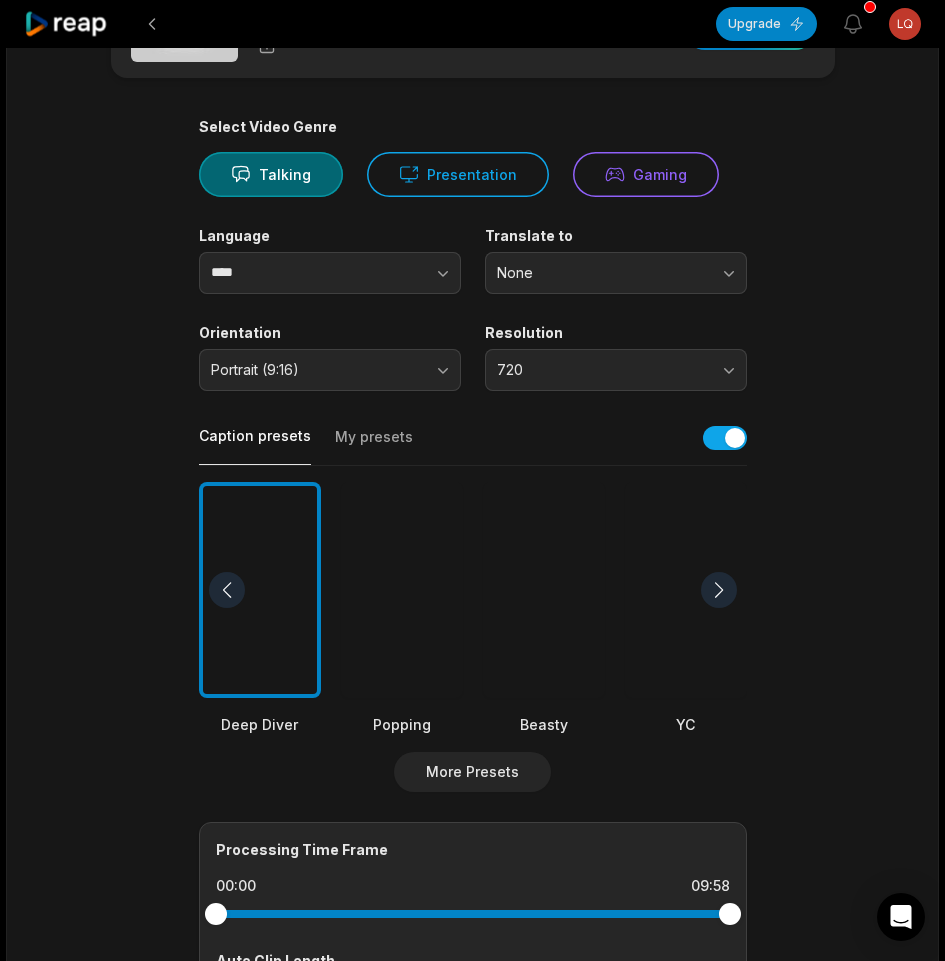 click at bounding box center [544, 590] 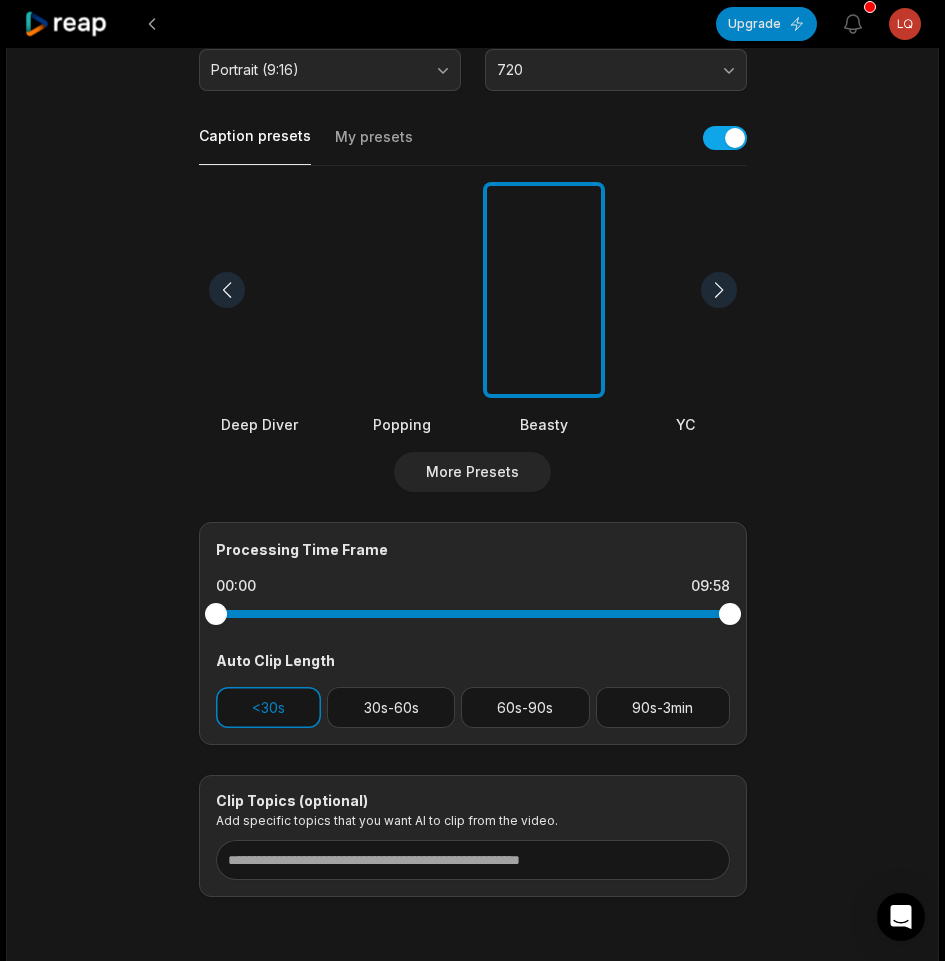 scroll, scrollTop: 480, scrollLeft: 0, axis: vertical 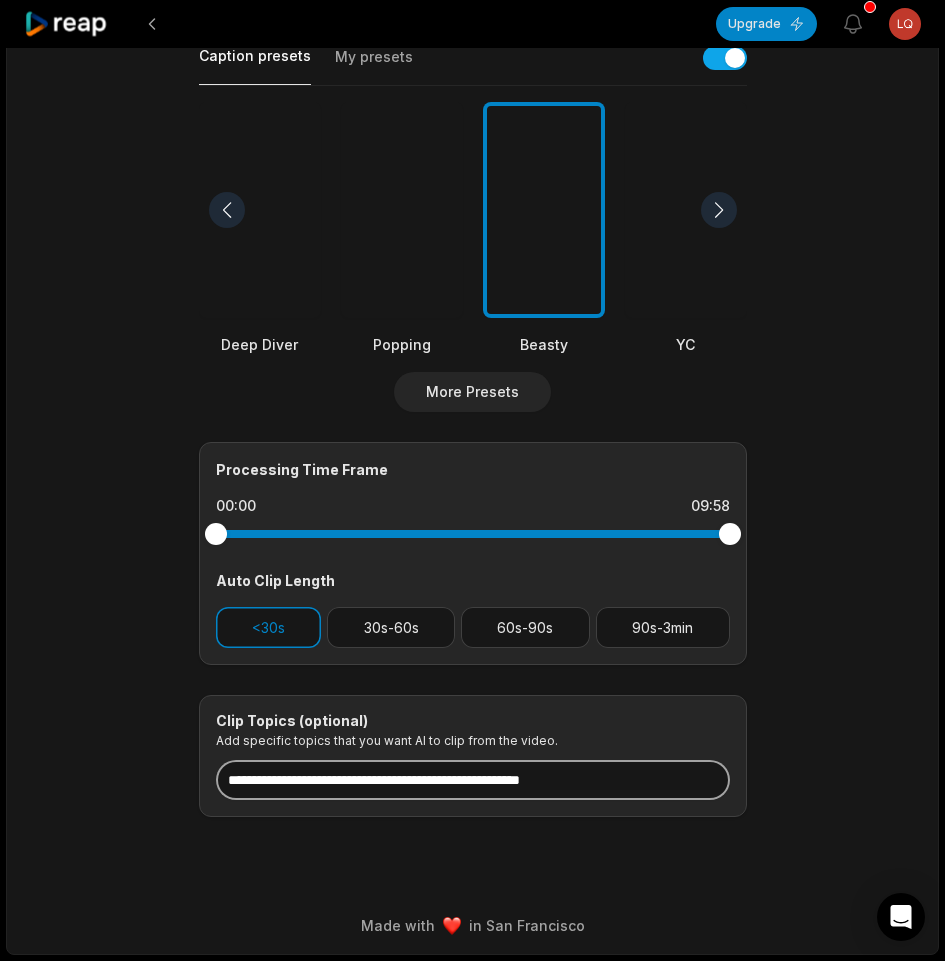 click at bounding box center (473, 780) 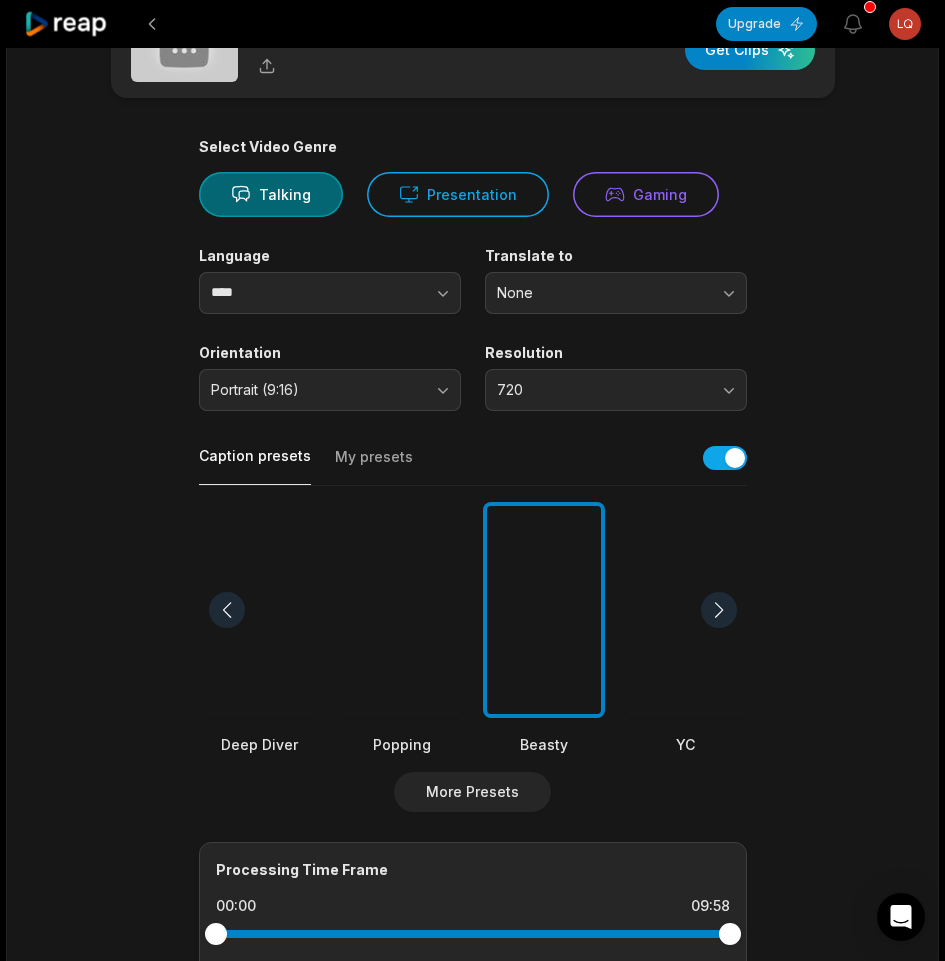 scroll, scrollTop: 0, scrollLeft: 0, axis: both 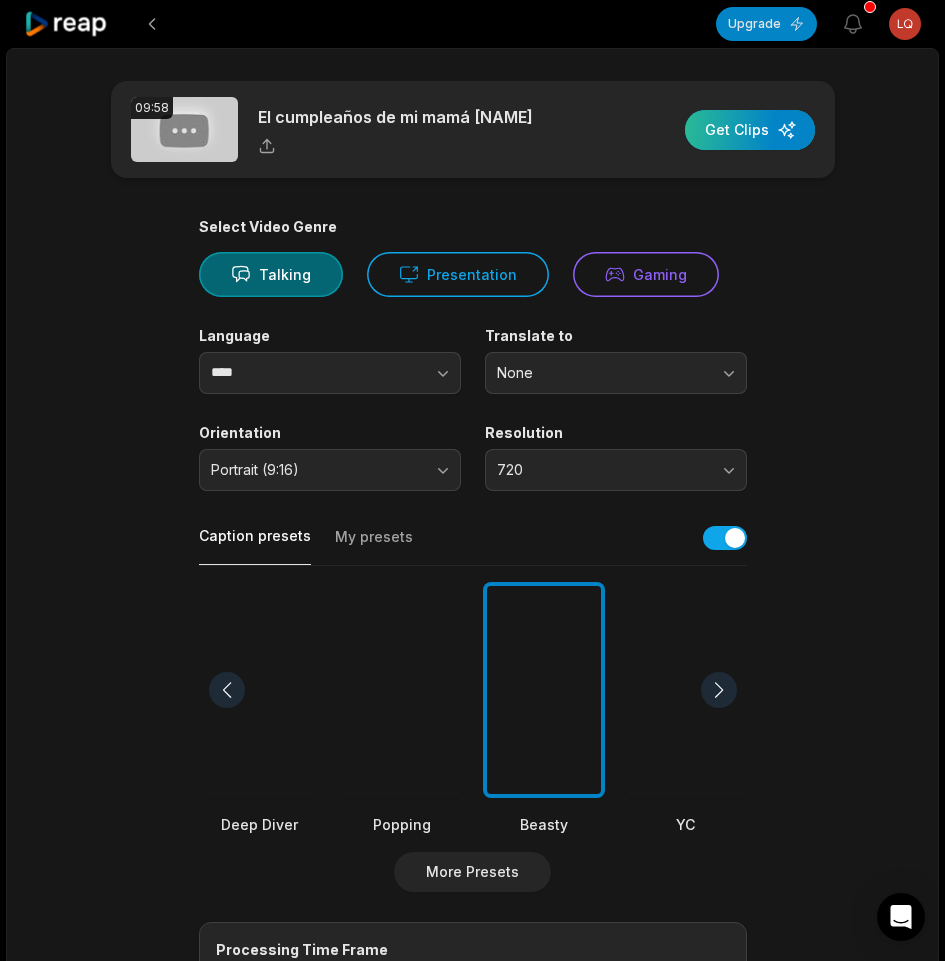 type on "**********" 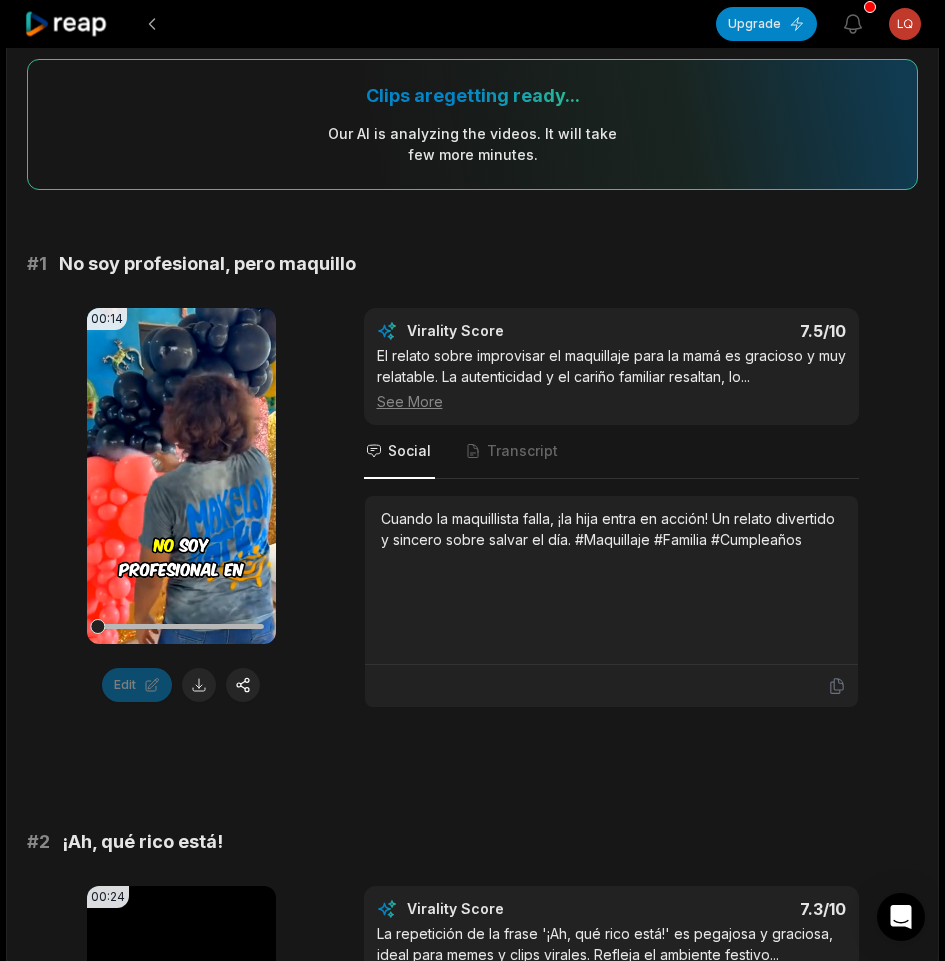 scroll, scrollTop: 0, scrollLeft: 0, axis: both 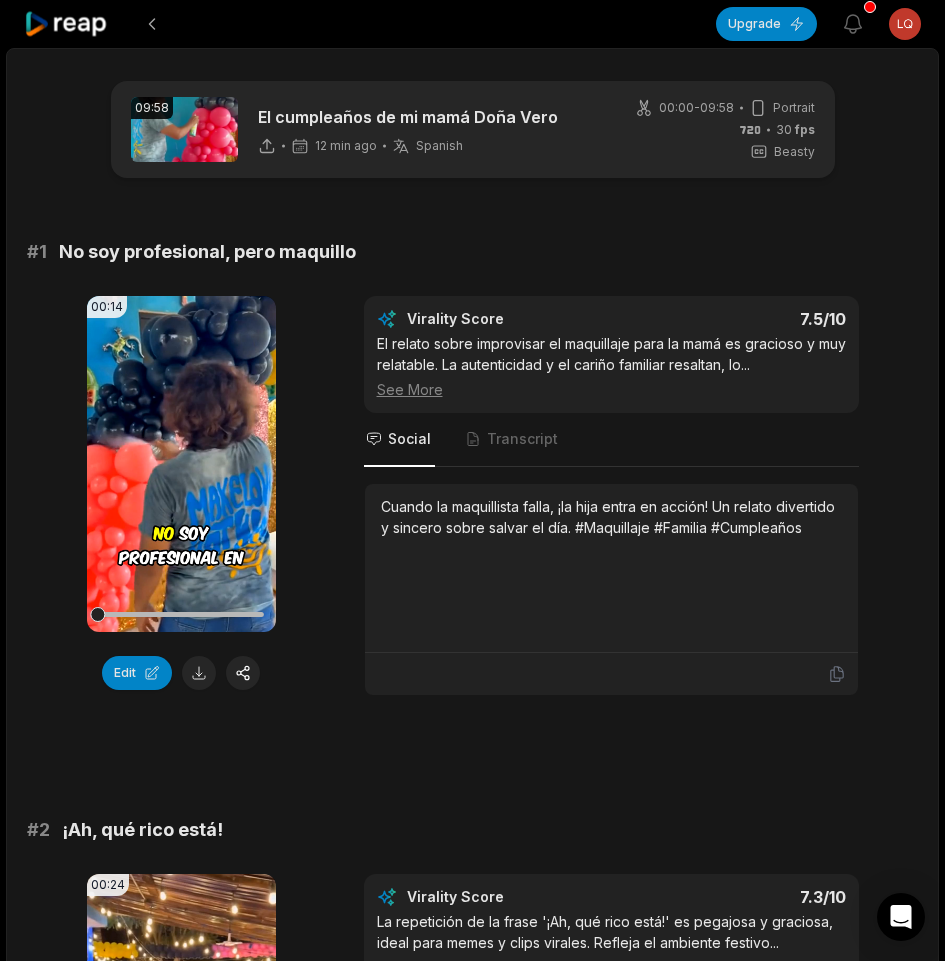 drag, startPoint x: 191, startPoint y: 678, endPoint x: 209, endPoint y: 702, distance: 30 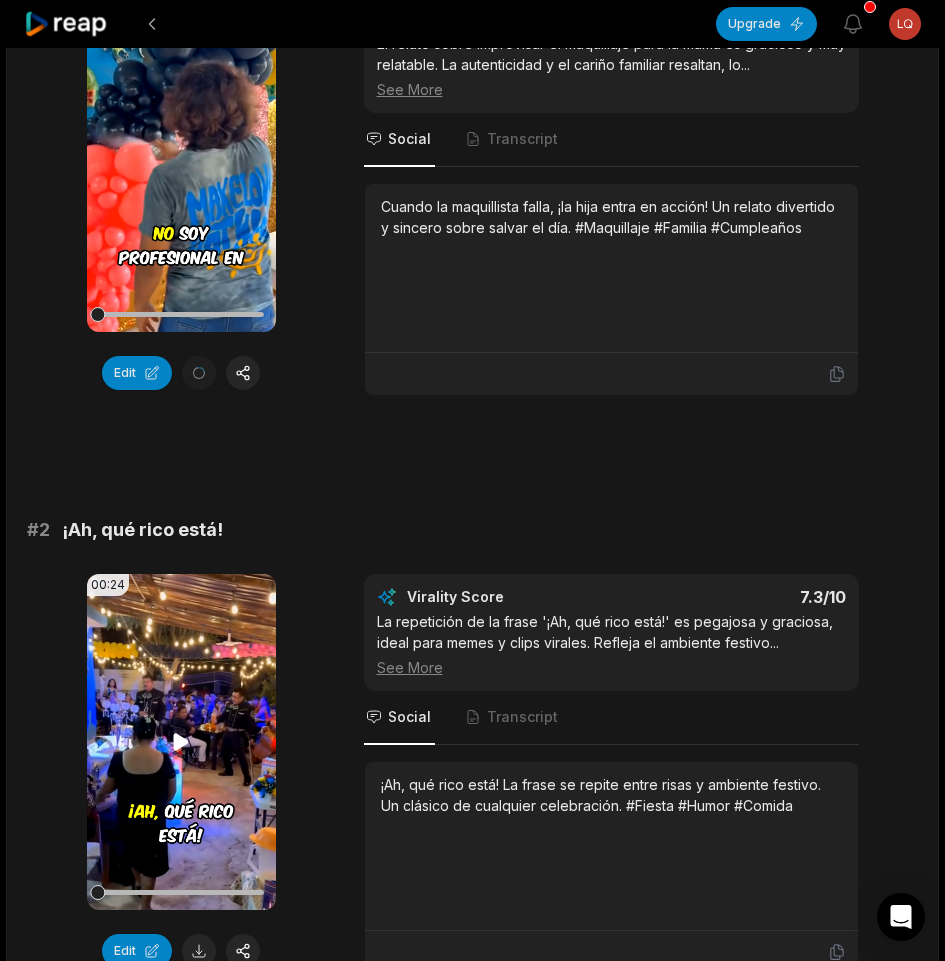 scroll, scrollTop: 600, scrollLeft: 0, axis: vertical 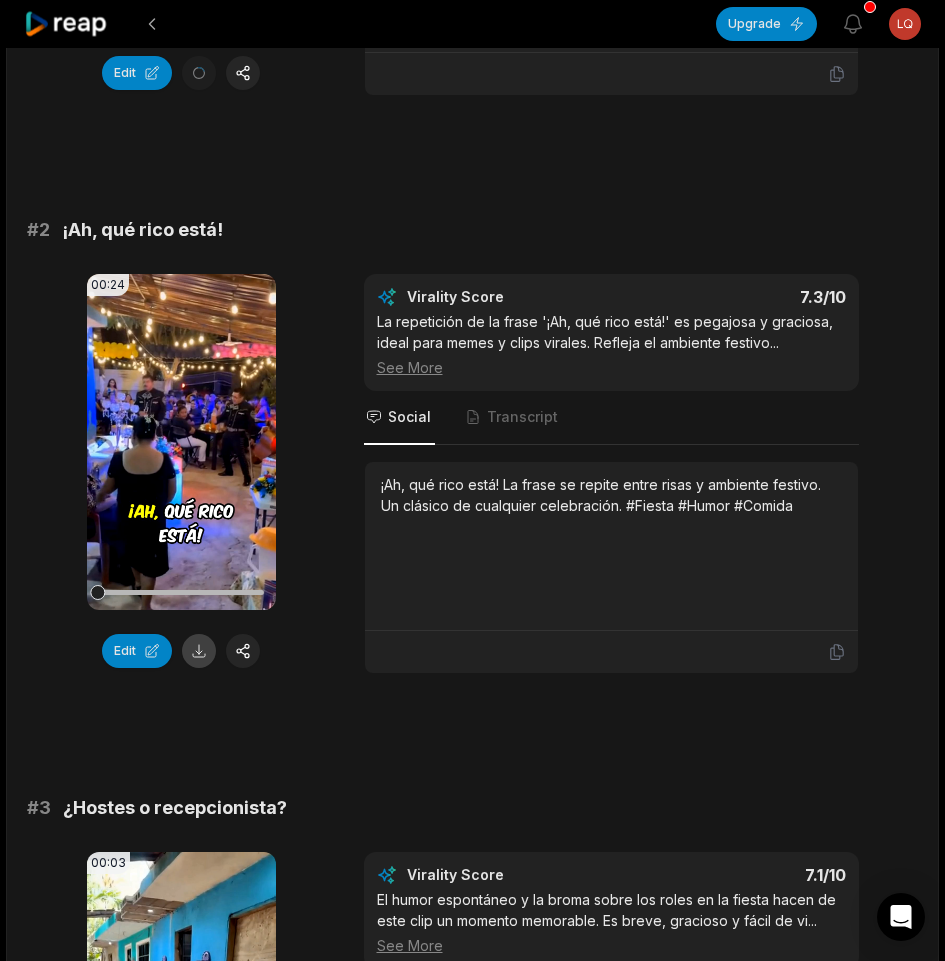 click at bounding box center (199, 651) 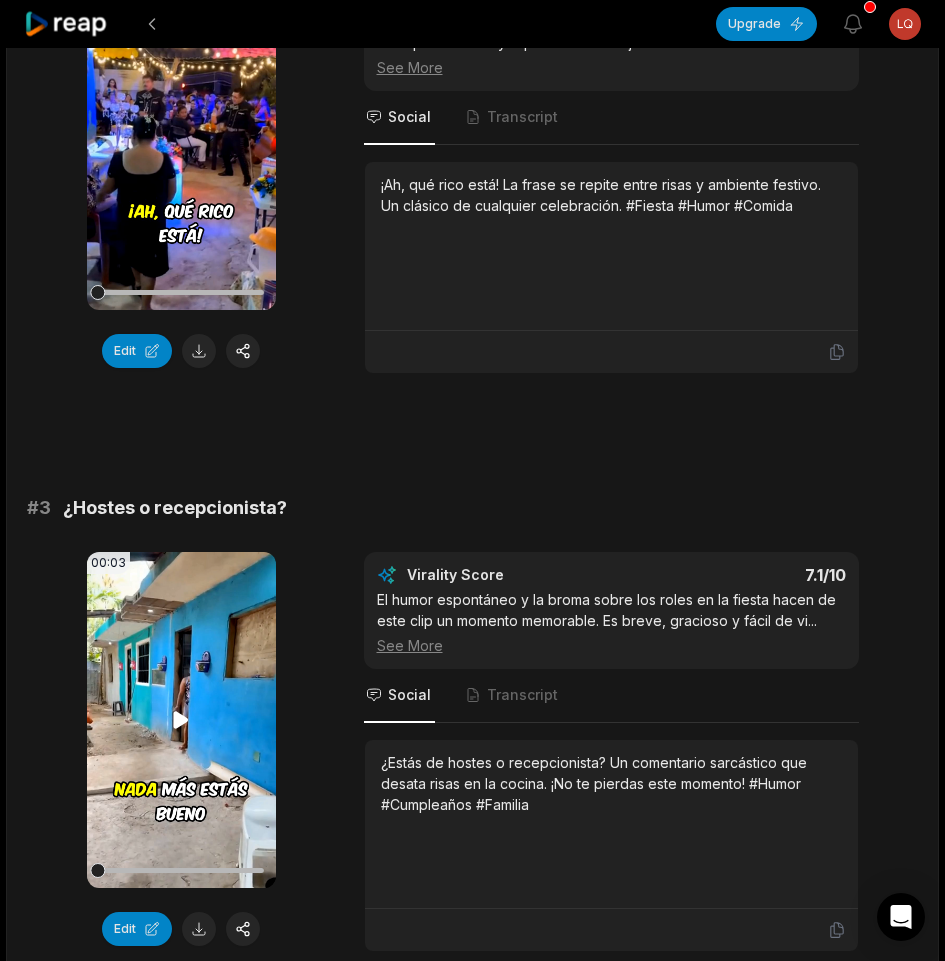 scroll, scrollTop: 1200, scrollLeft: 0, axis: vertical 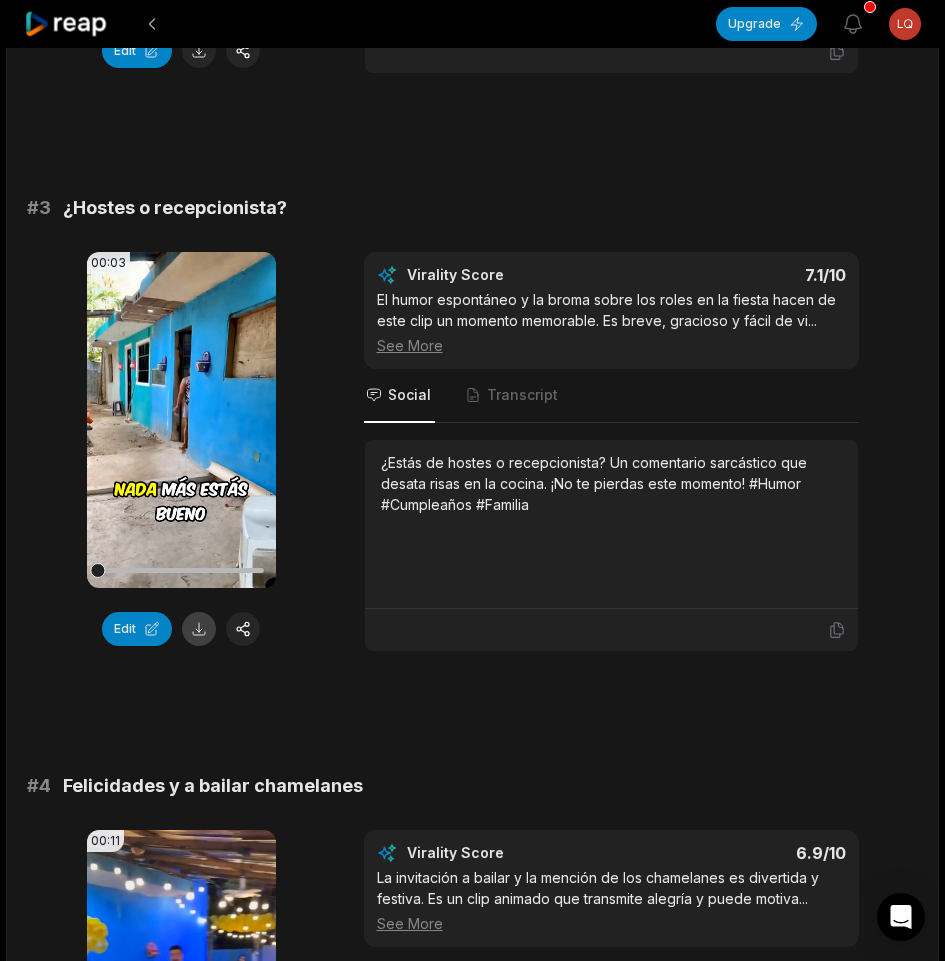 click at bounding box center (199, 629) 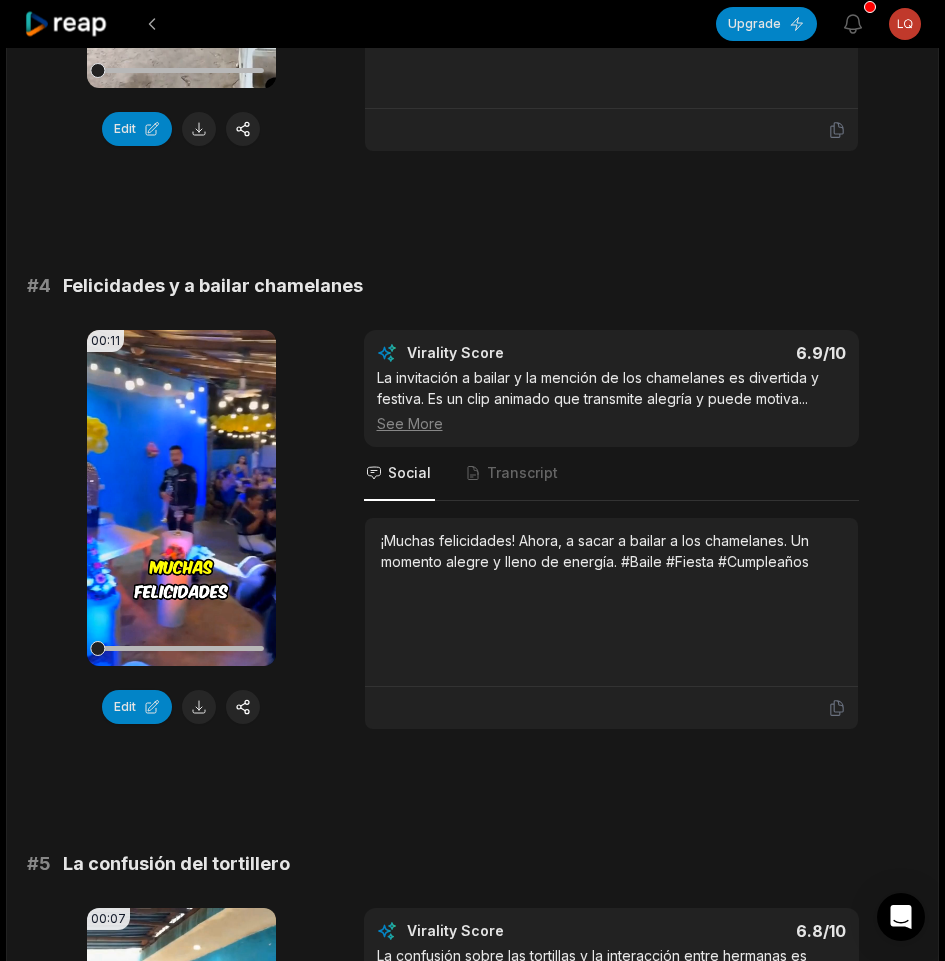 scroll, scrollTop: 1800, scrollLeft: 0, axis: vertical 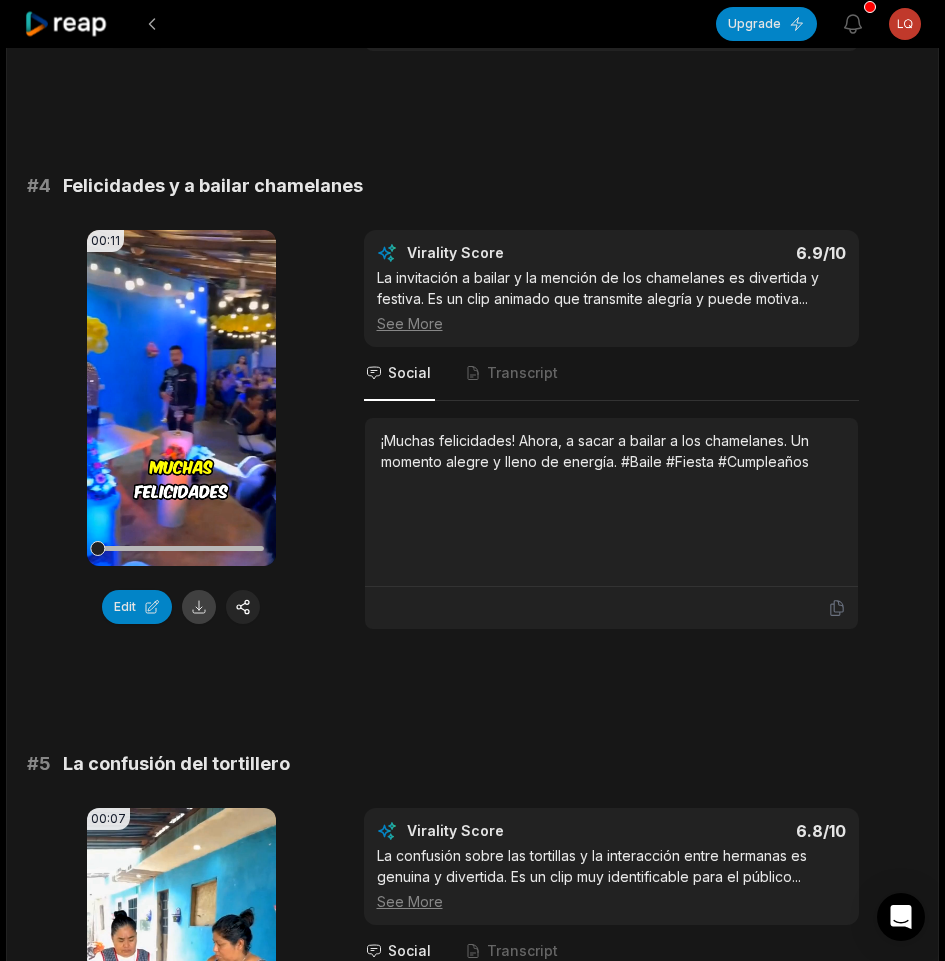 click at bounding box center (199, 607) 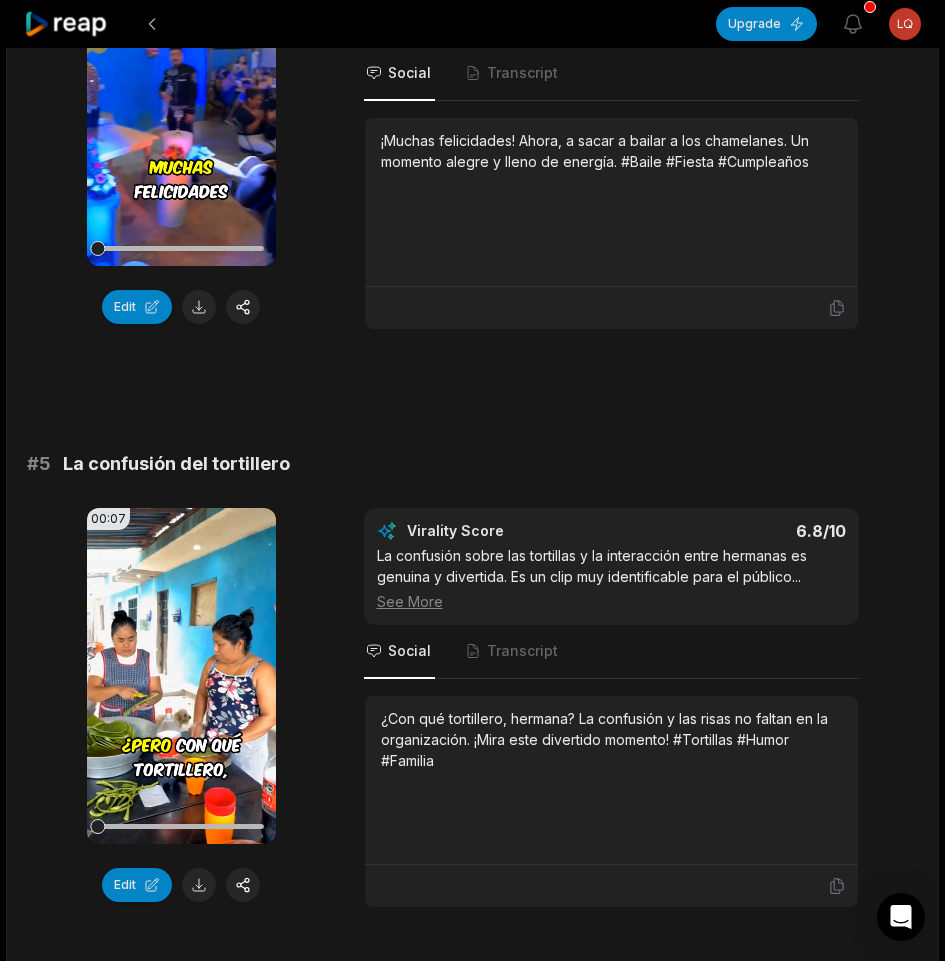 scroll, scrollTop: 2400, scrollLeft: 0, axis: vertical 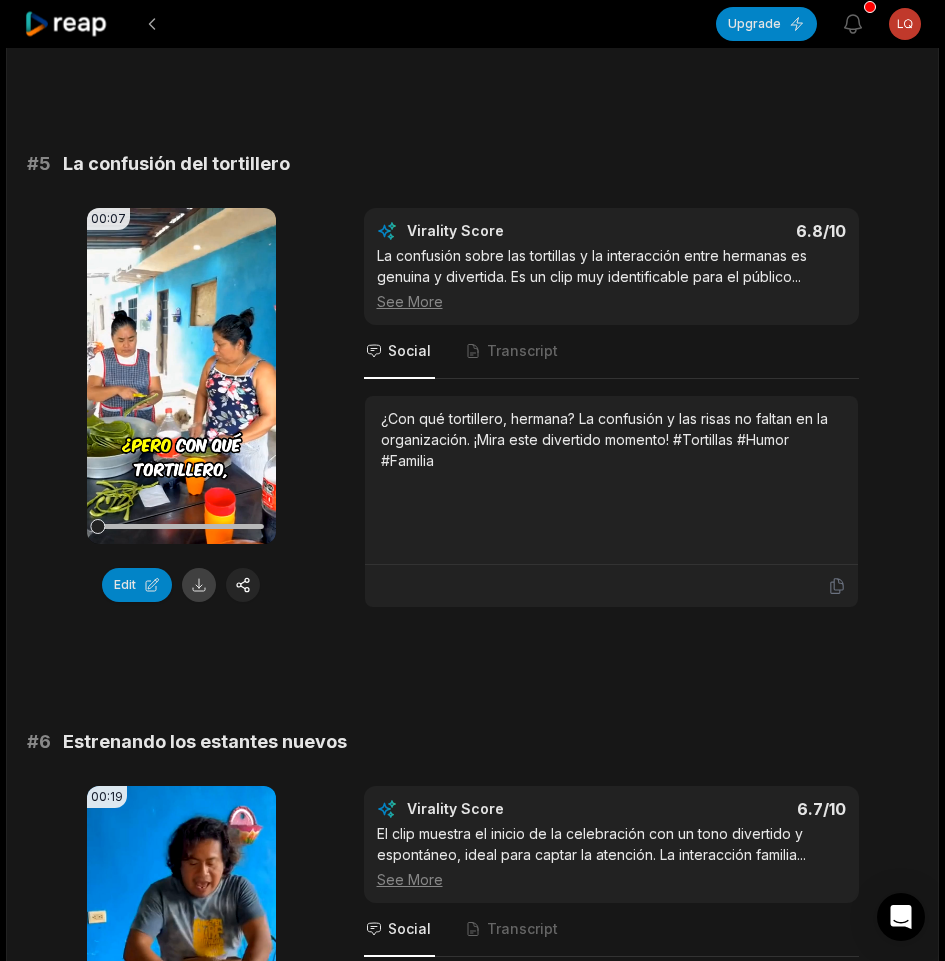 click at bounding box center (199, 585) 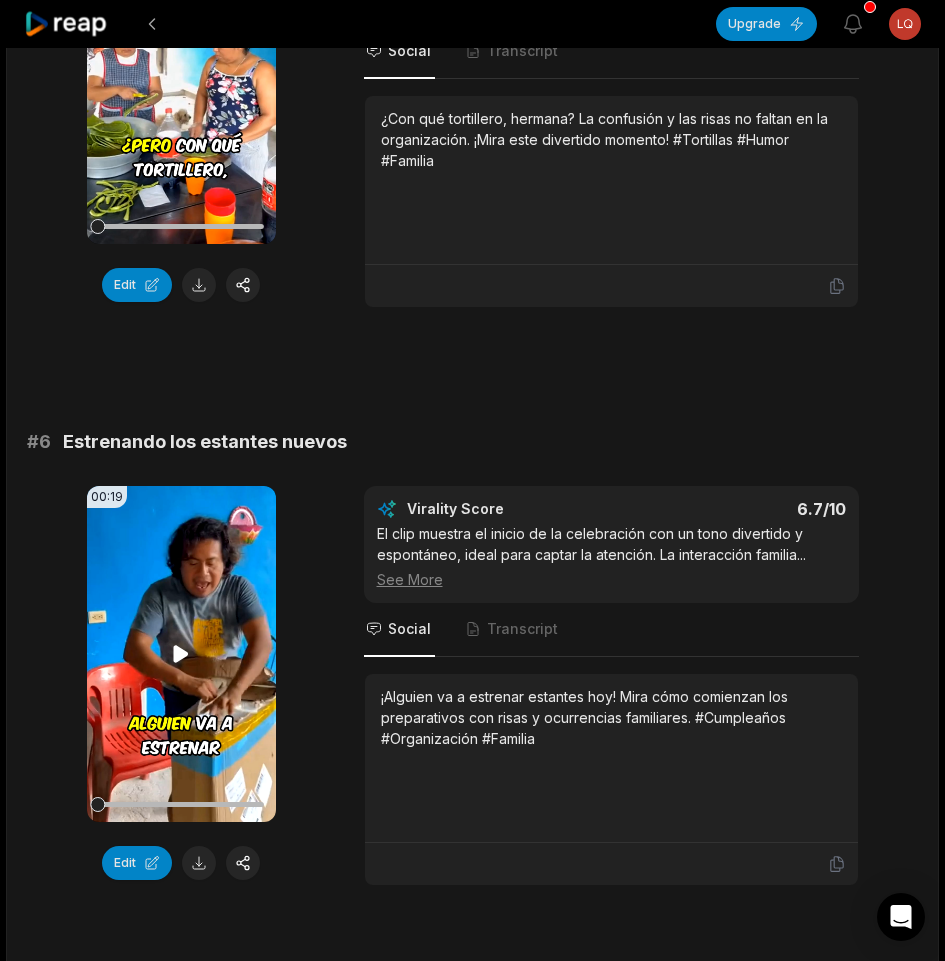 scroll, scrollTop: 2900, scrollLeft: 0, axis: vertical 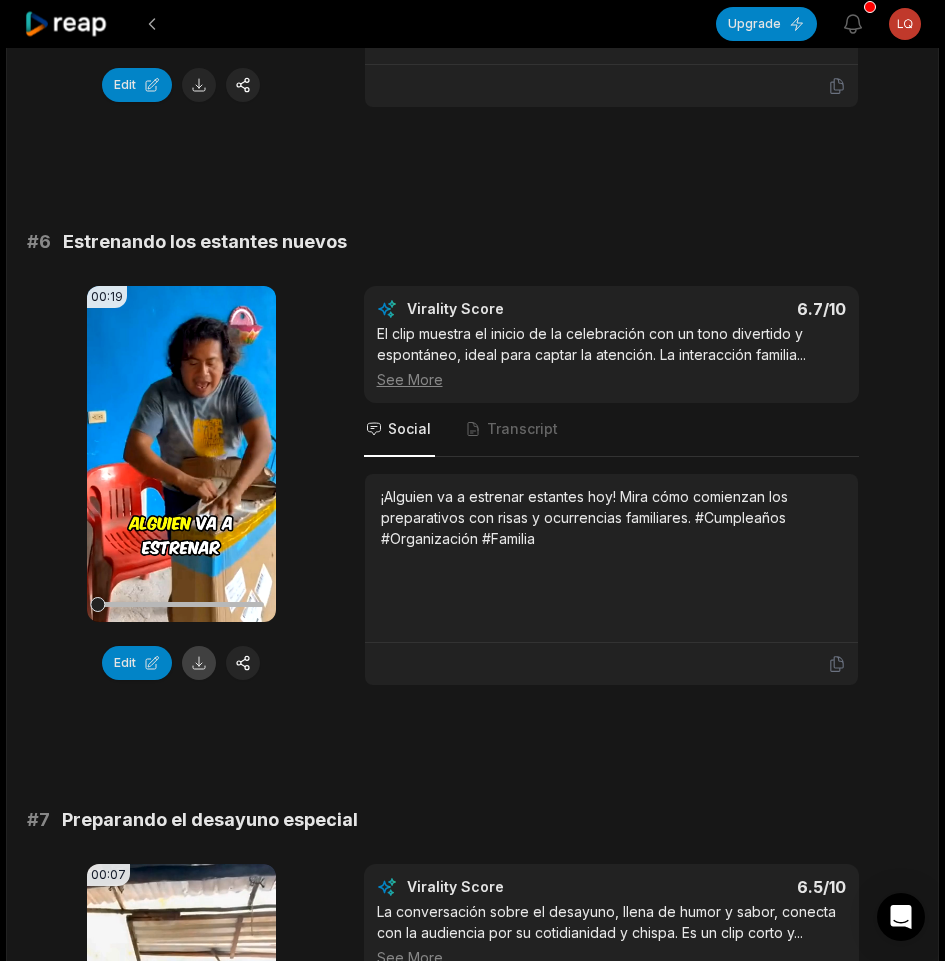 click at bounding box center [199, 663] 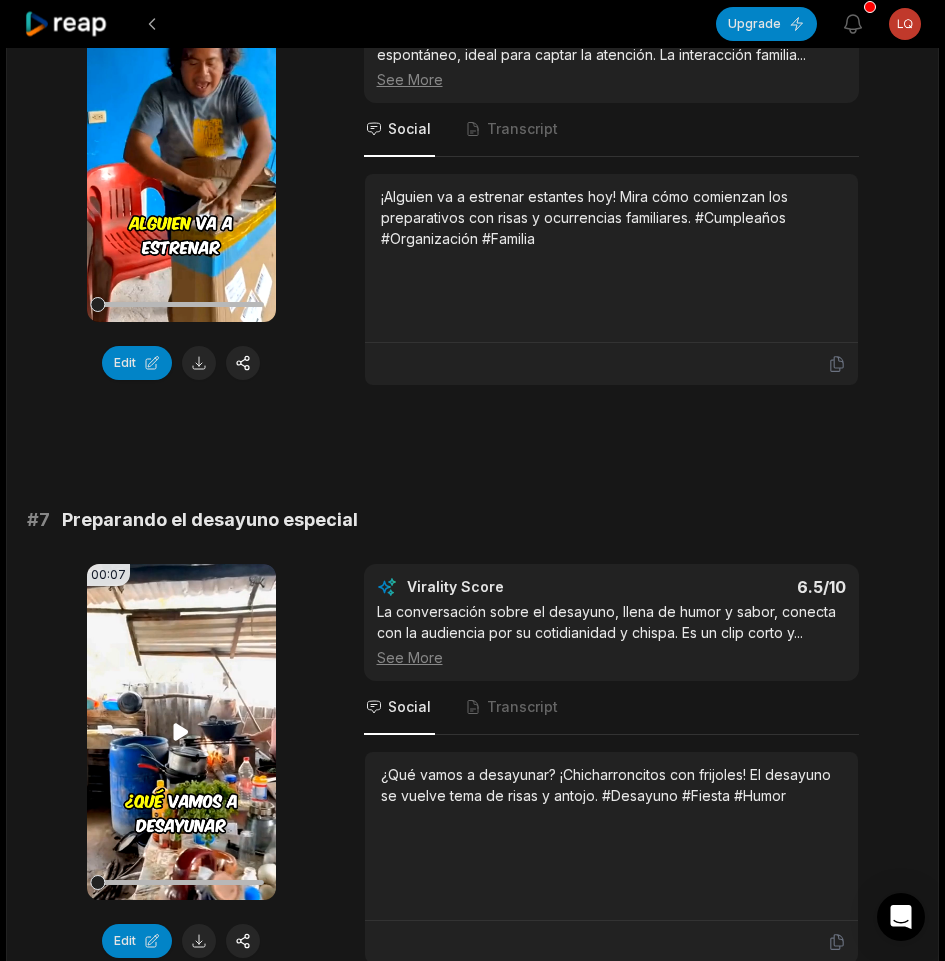 scroll, scrollTop: 3500, scrollLeft: 0, axis: vertical 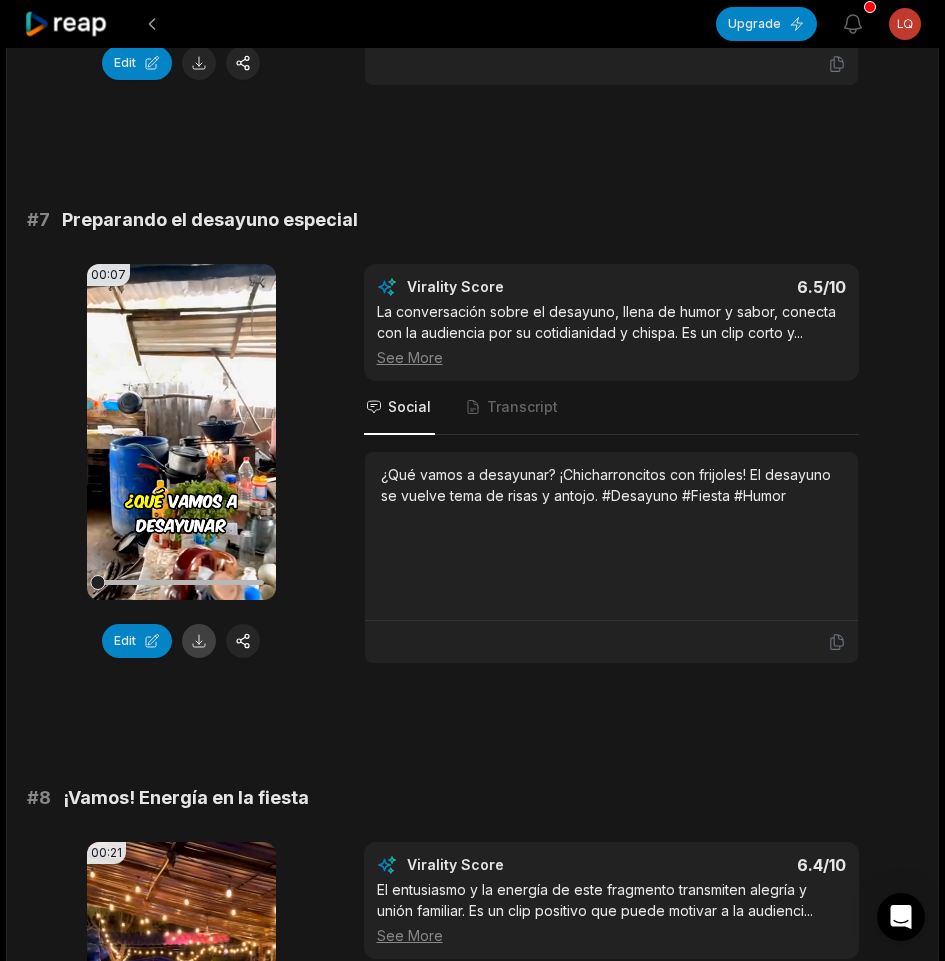 click at bounding box center (199, 641) 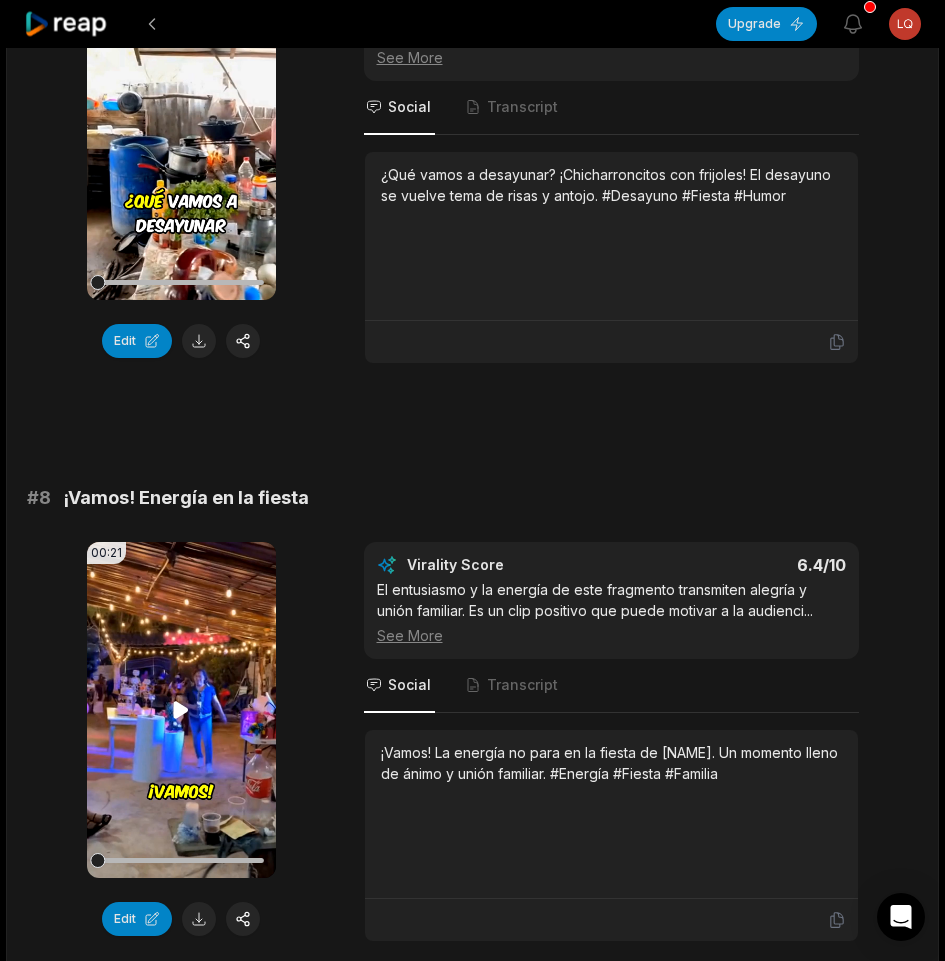 scroll, scrollTop: 4100, scrollLeft: 0, axis: vertical 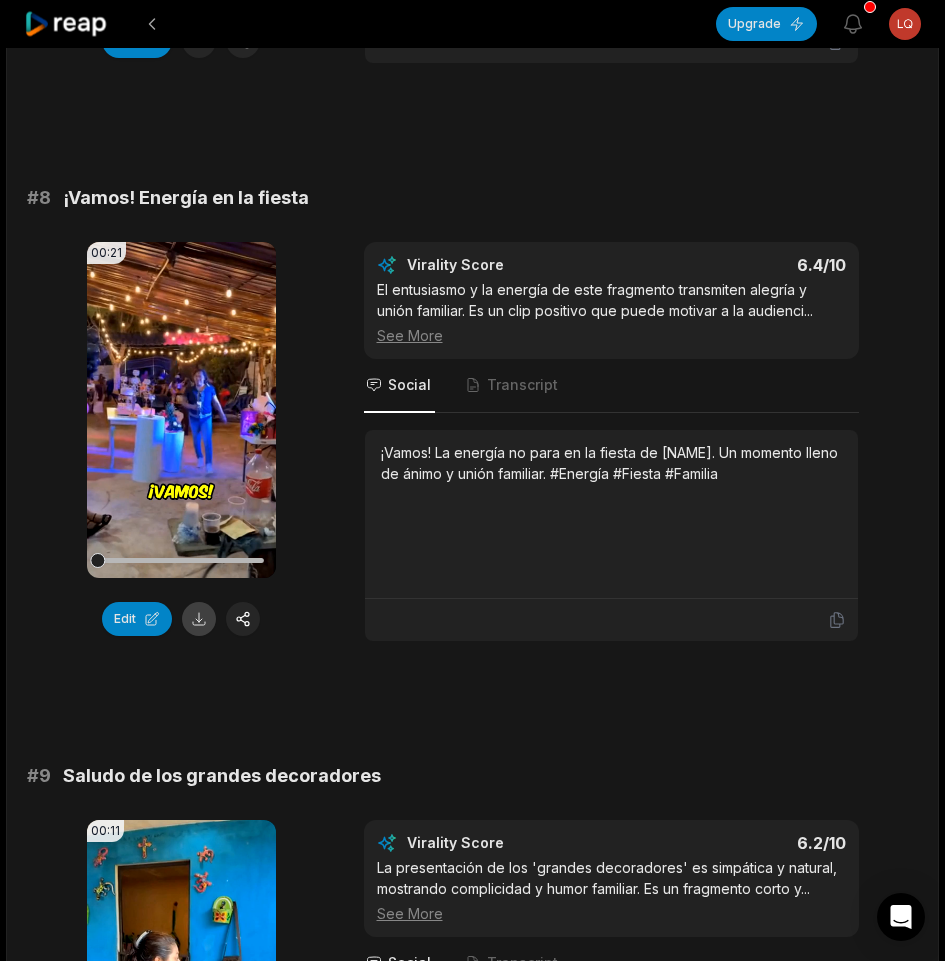 click at bounding box center (199, 619) 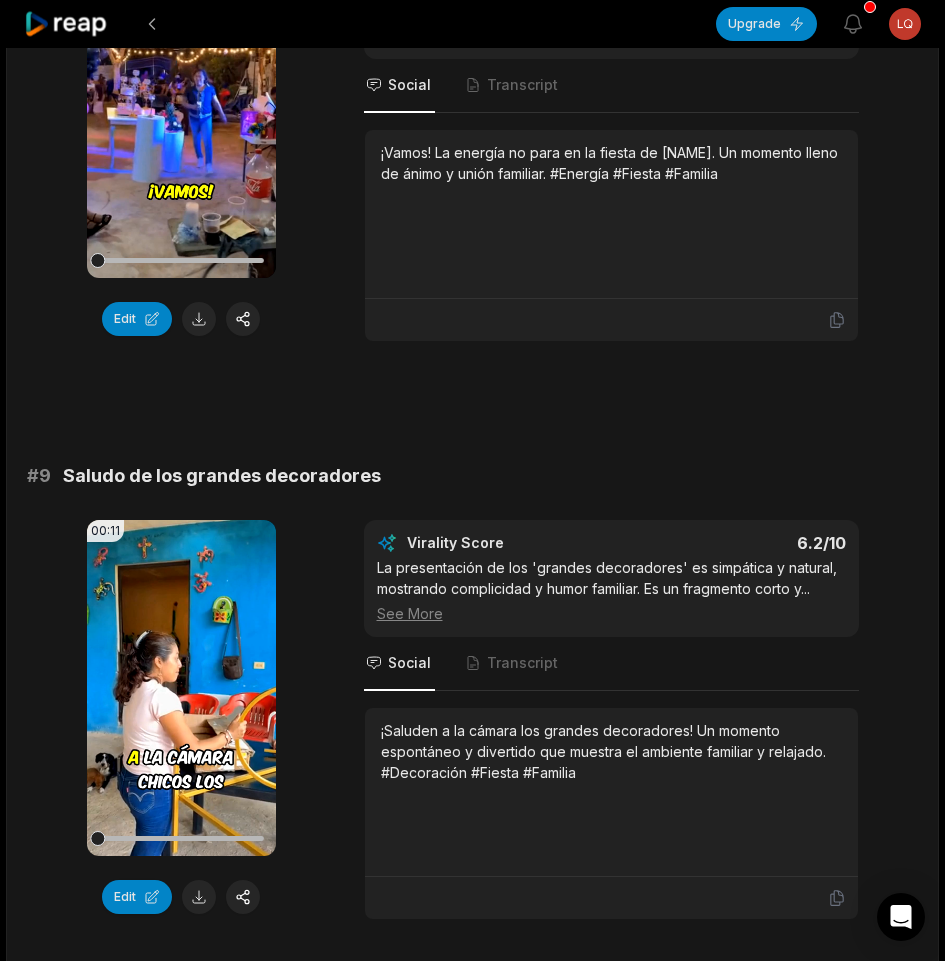 scroll, scrollTop: 4700, scrollLeft: 0, axis: vertical 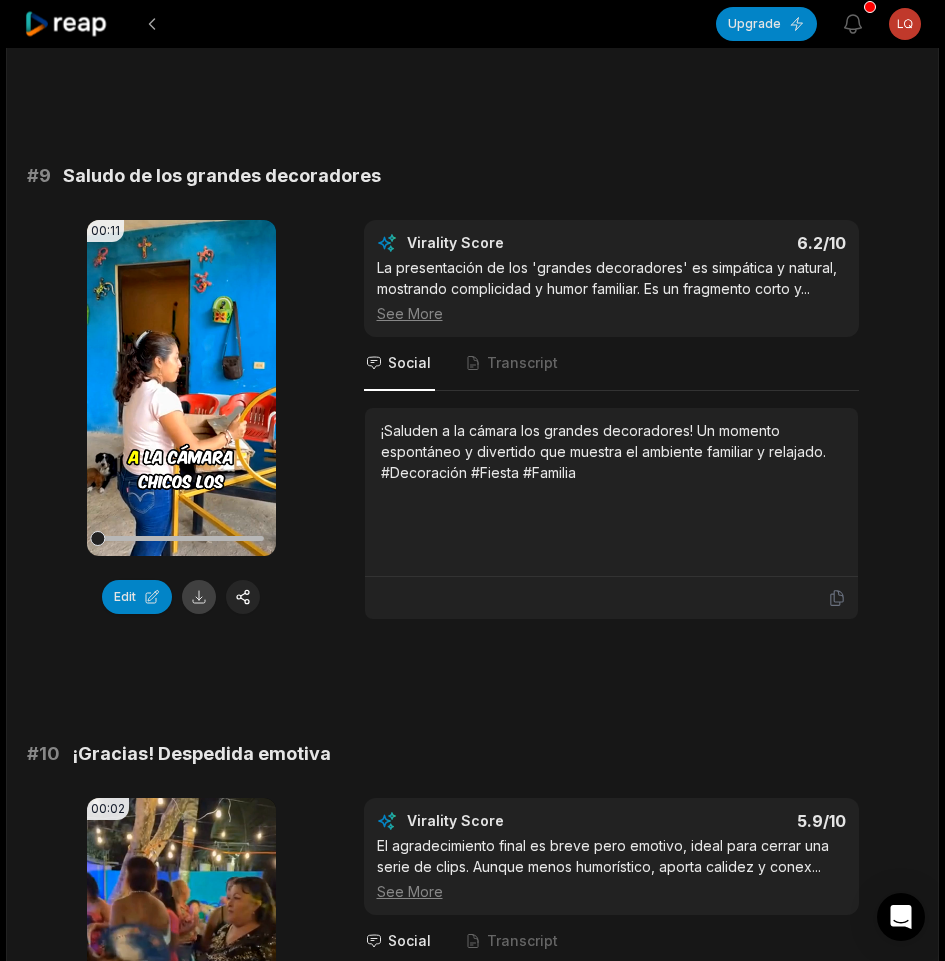 click at bounding box center (199, 597) 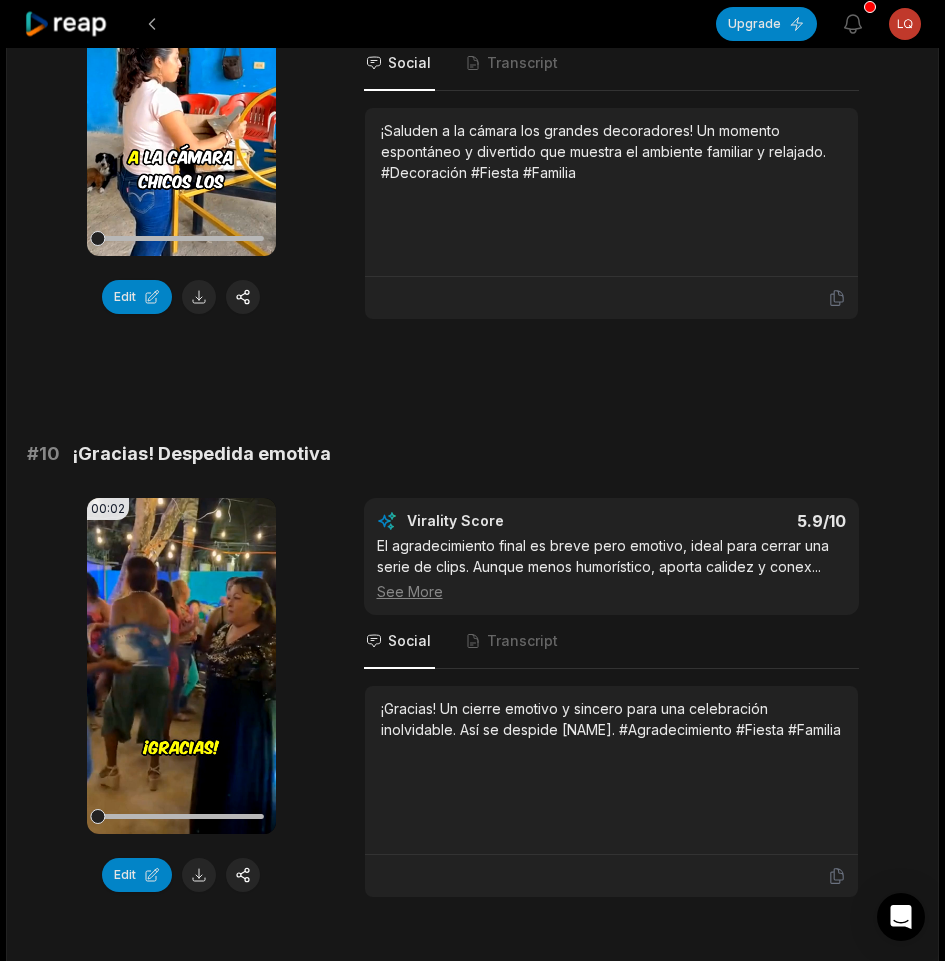 scroll, scrollTop: 5088, scrollLeft: 0, axis: vertical 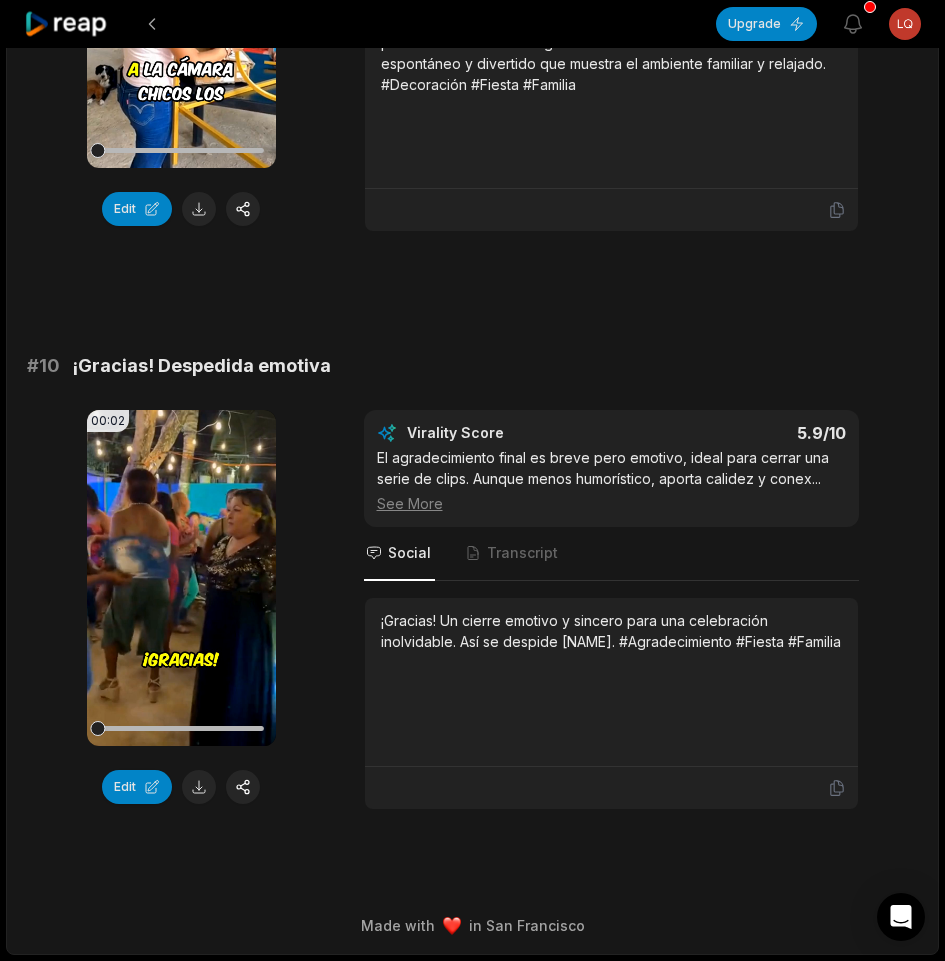 click at bounding box center (199, 787) 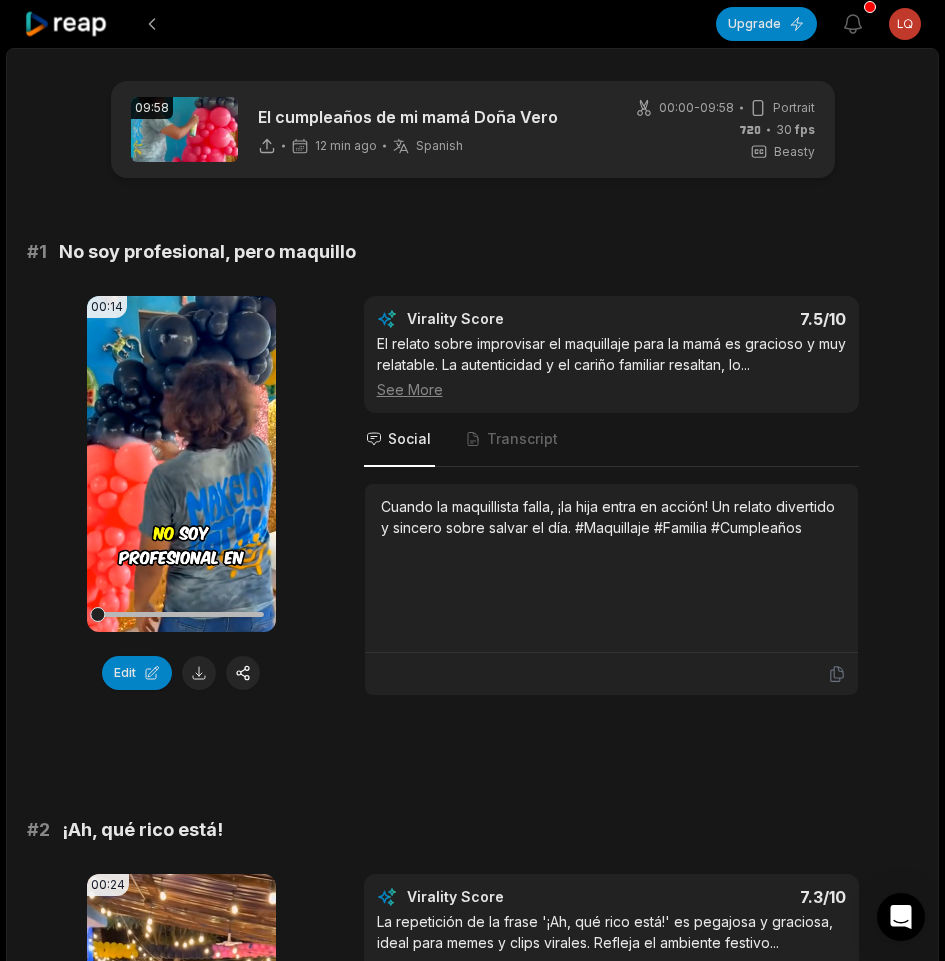 scroll, scrollTop: 5088, scrollLeft: 0, axis: vertical 